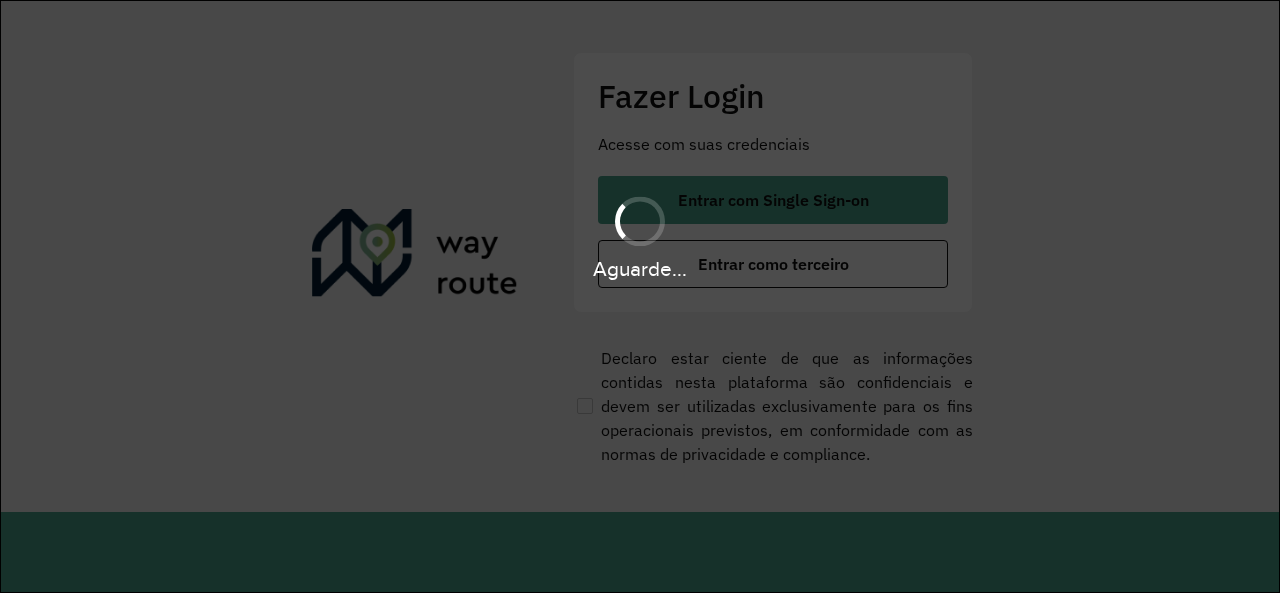 scroll, scrollTop: 0, scrollLeft: 0, axis: both 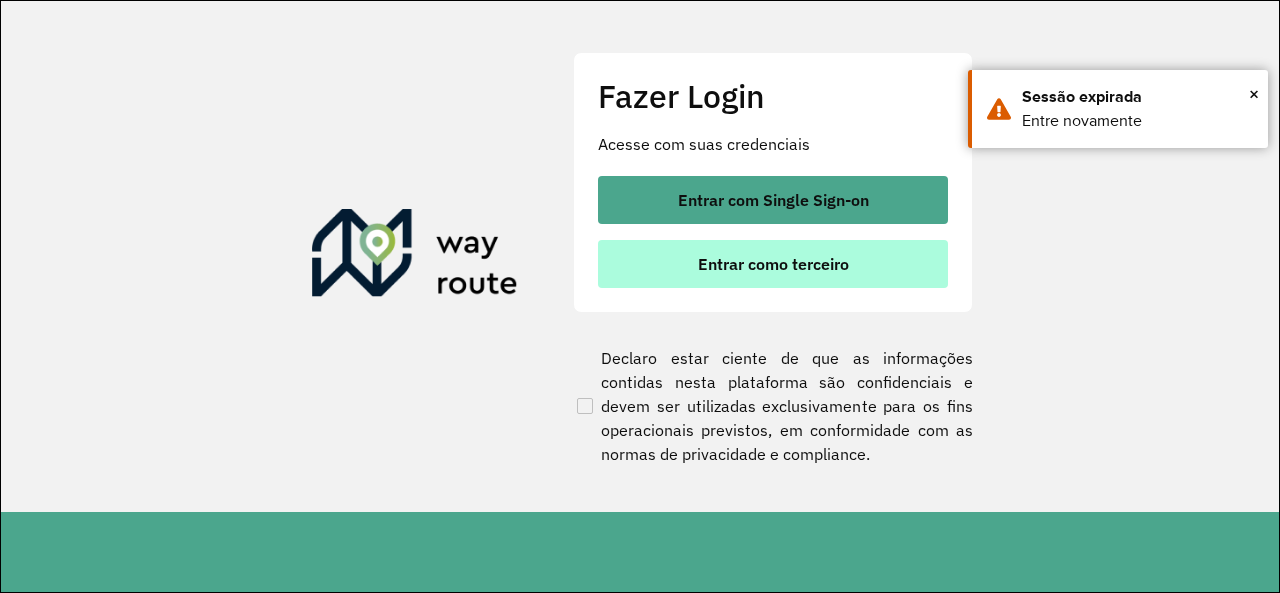 click on "Entrar como terceiro" at bounding box center (773, 264) 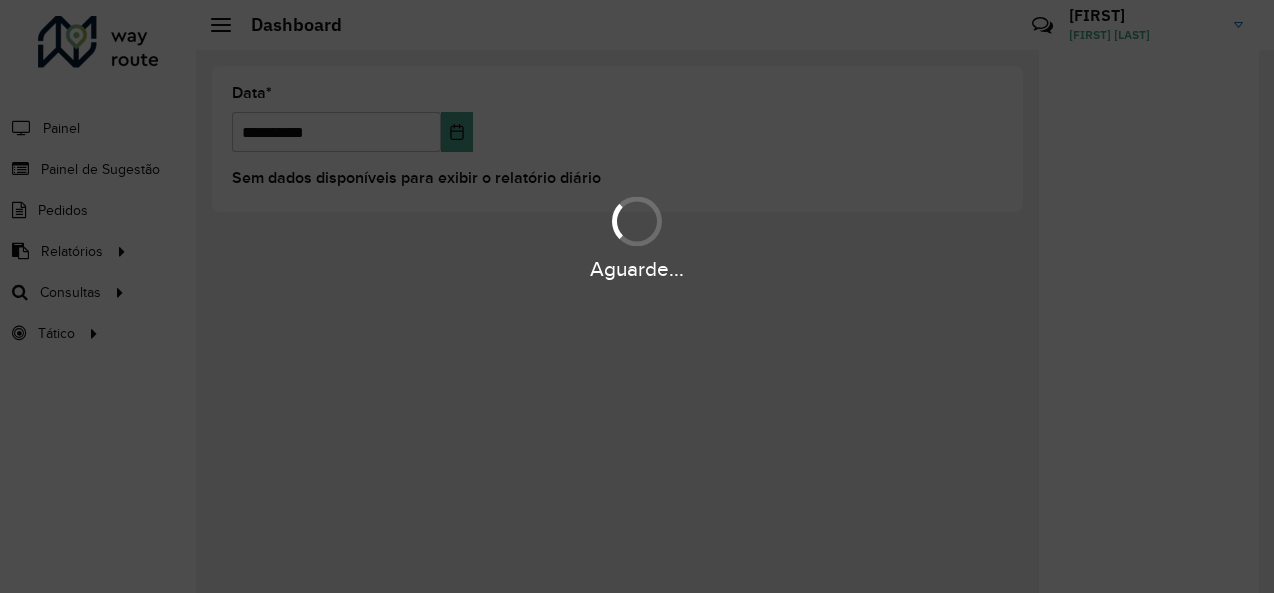 scroll, scrollTop: 0, scrollLeft: 0, axis: both 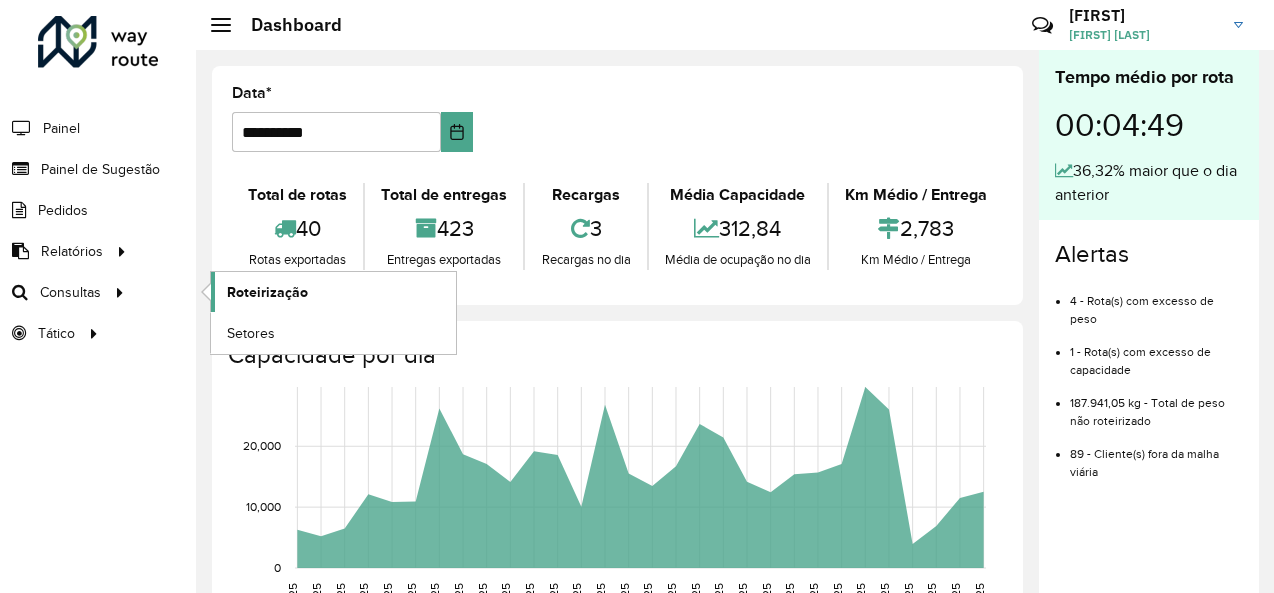 click on "Roteirização" 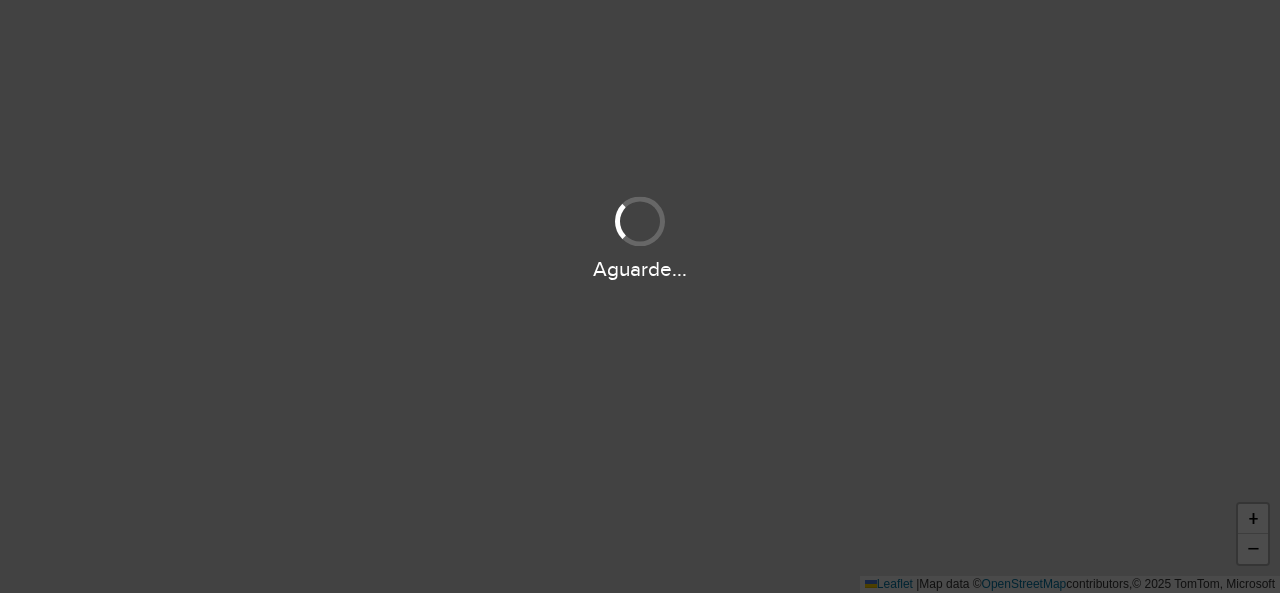 scroll, scrollTop: 0, scrollLeft: 0, axis: both 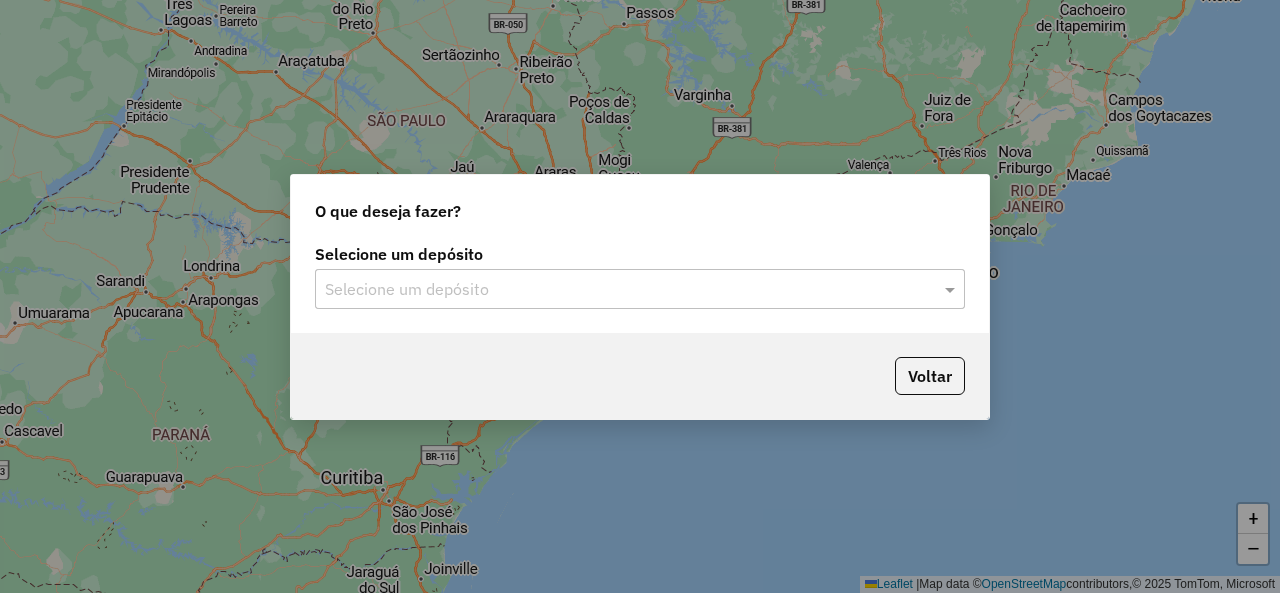 click 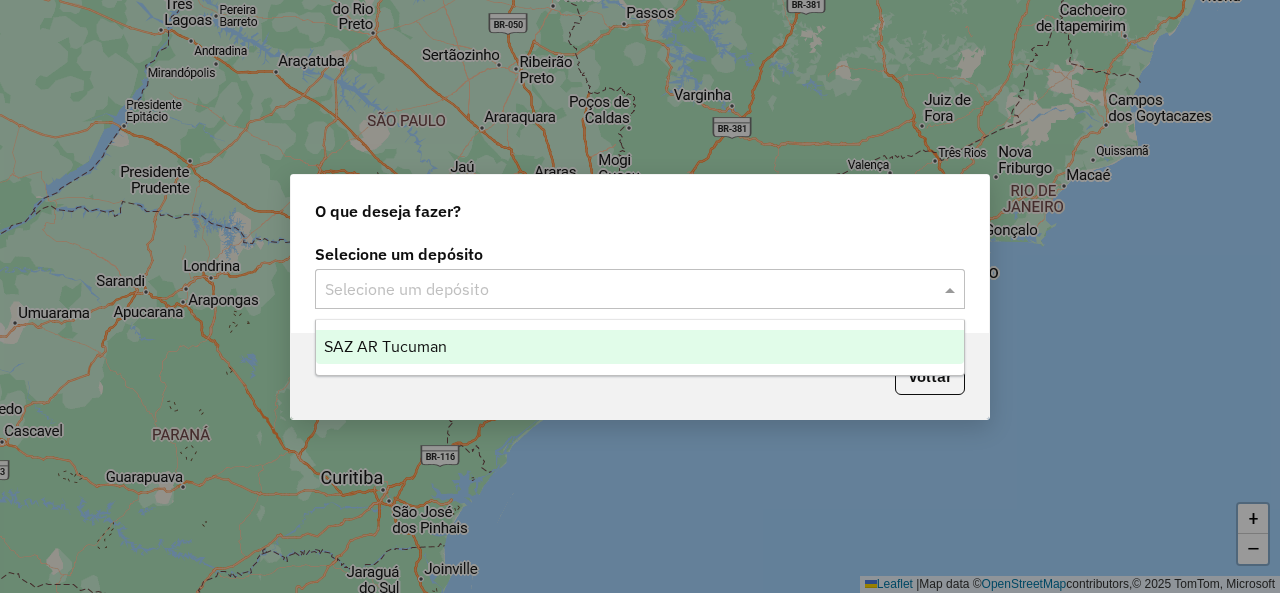 click on "SAZ AR Tucuman" at bounding box center [639, 347] 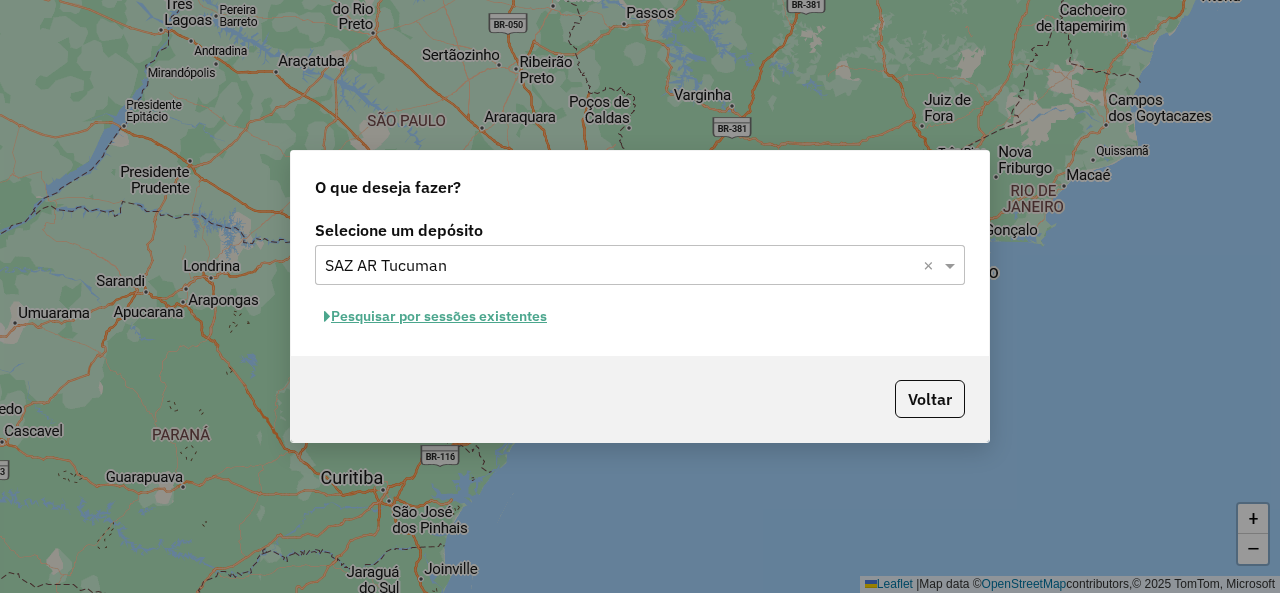 click on "Pesquisar por sessões existentes" 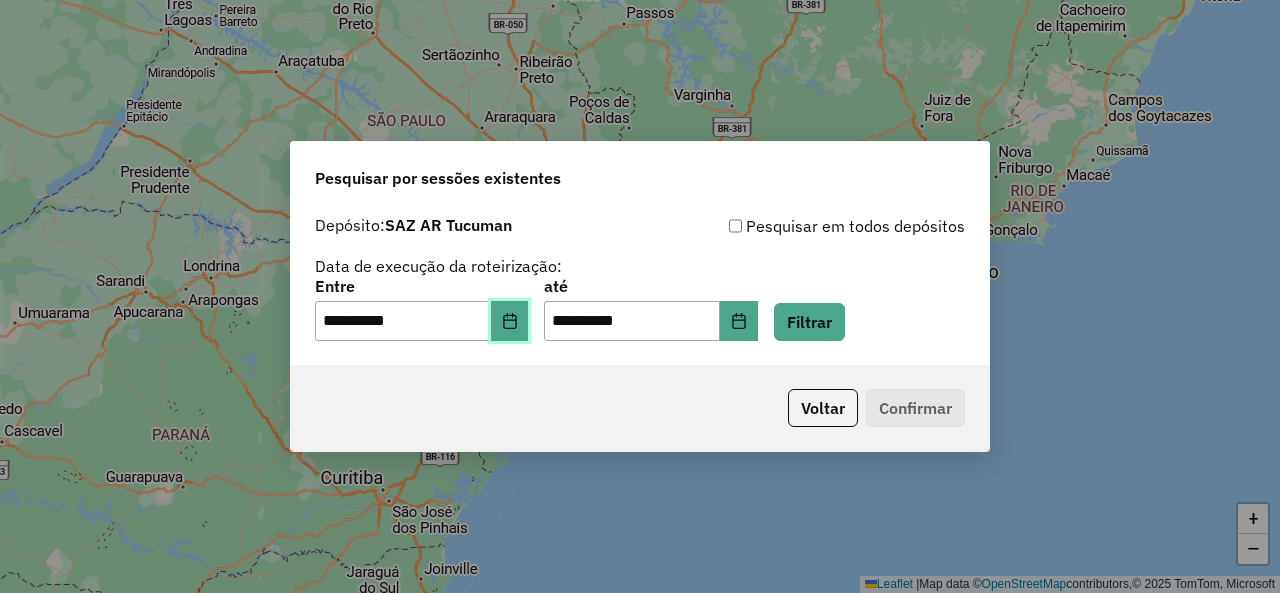 click 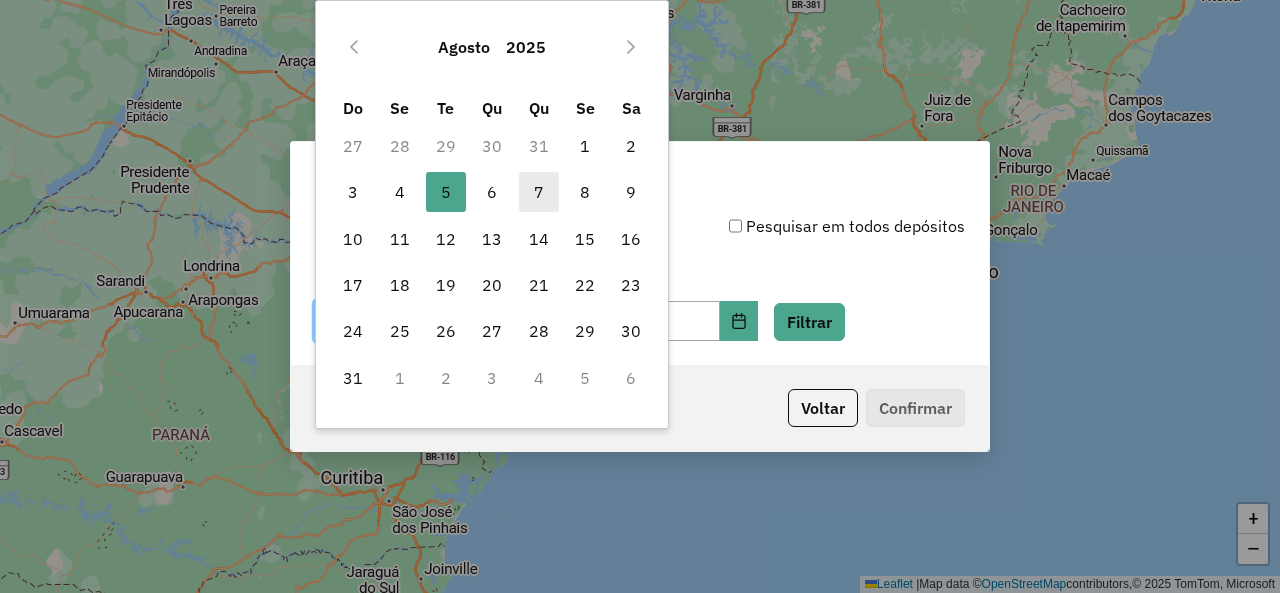 drag, startPoint x: 494, startPoint y: 190, endPoint x: 529, endPoint y: 201, distance: 36.687874 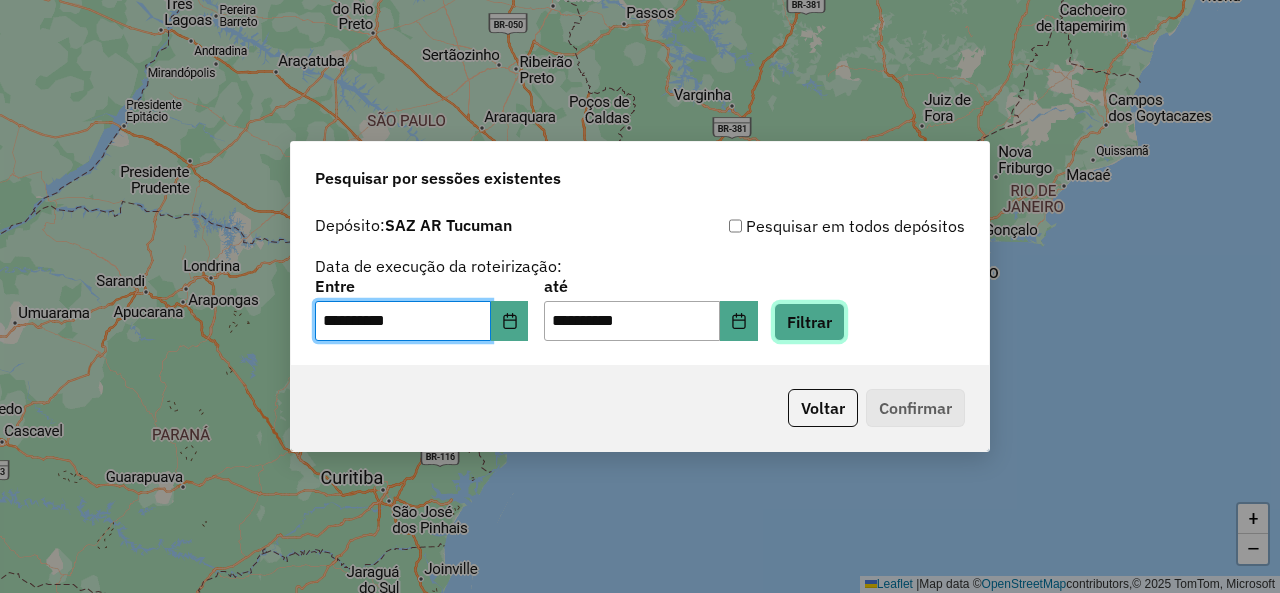 click on "Filtrar" 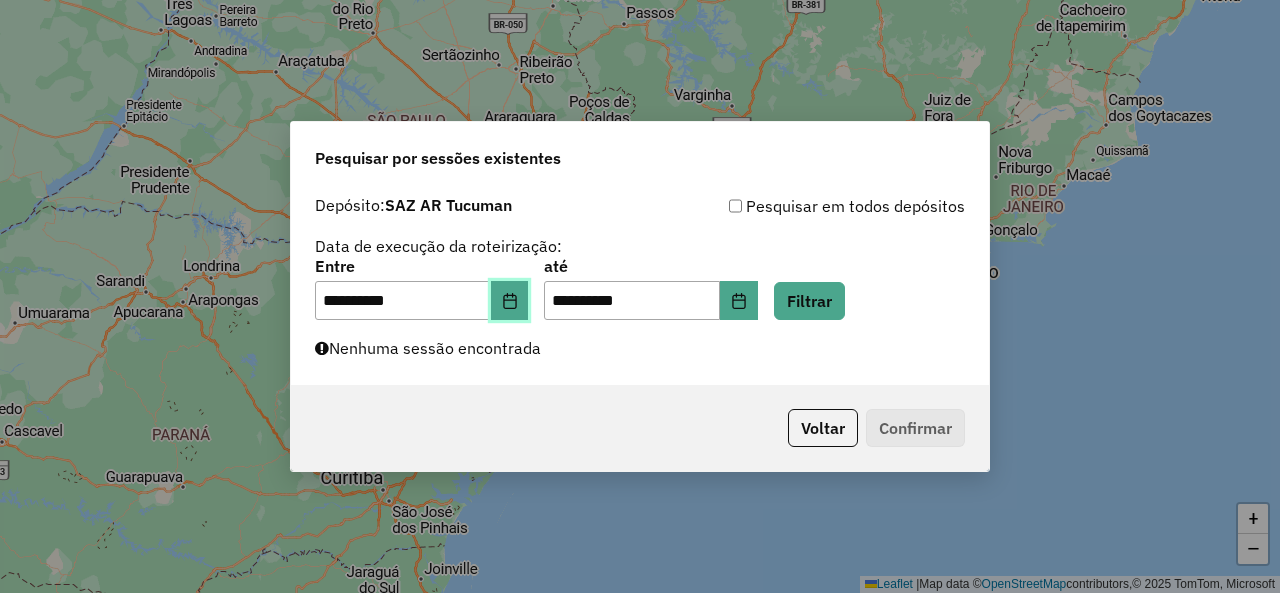 click at bounding box center (510, 301) 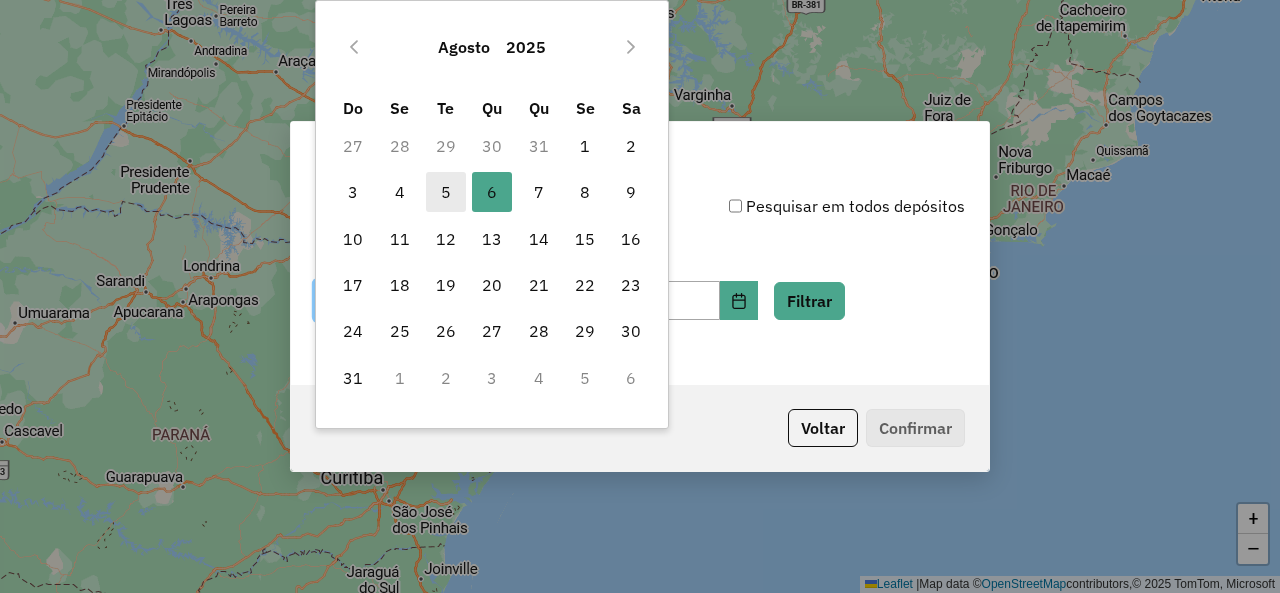 click on "5" at bounding box center [446, 192] 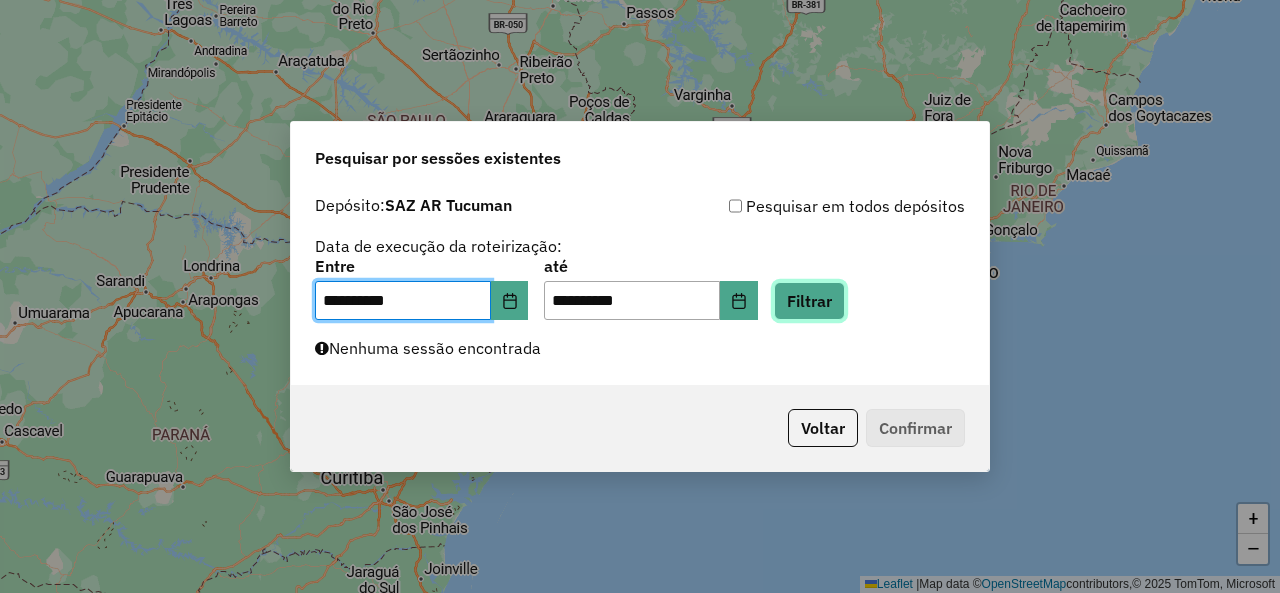 click on "Filtrar" 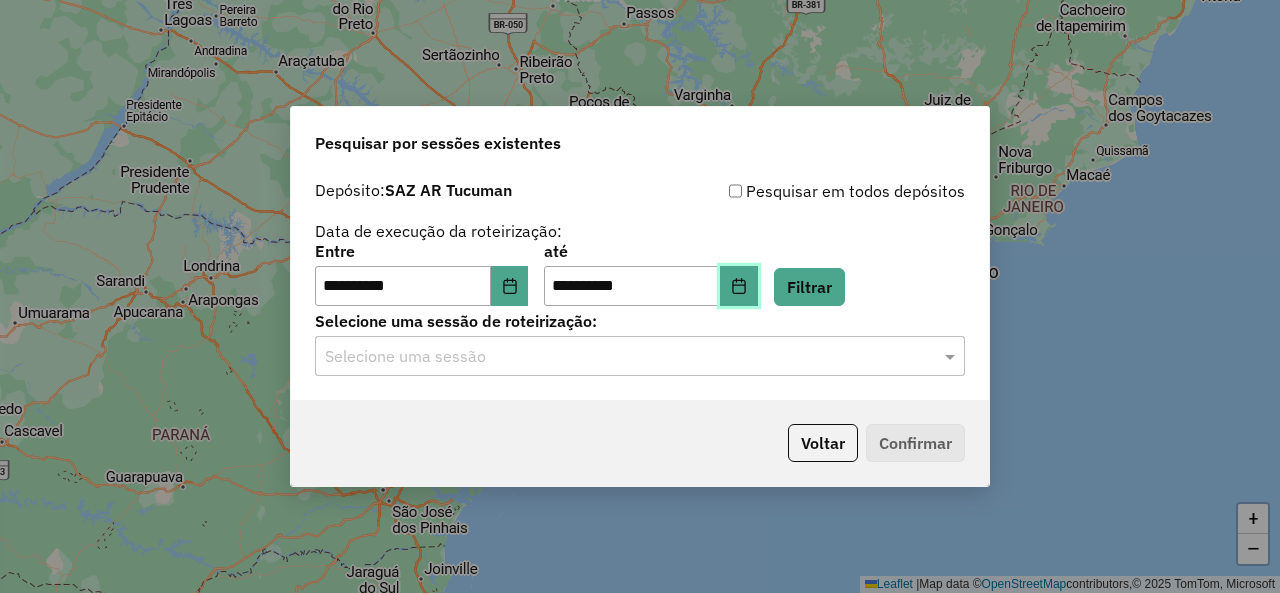 click at bounding box center [739, 286] 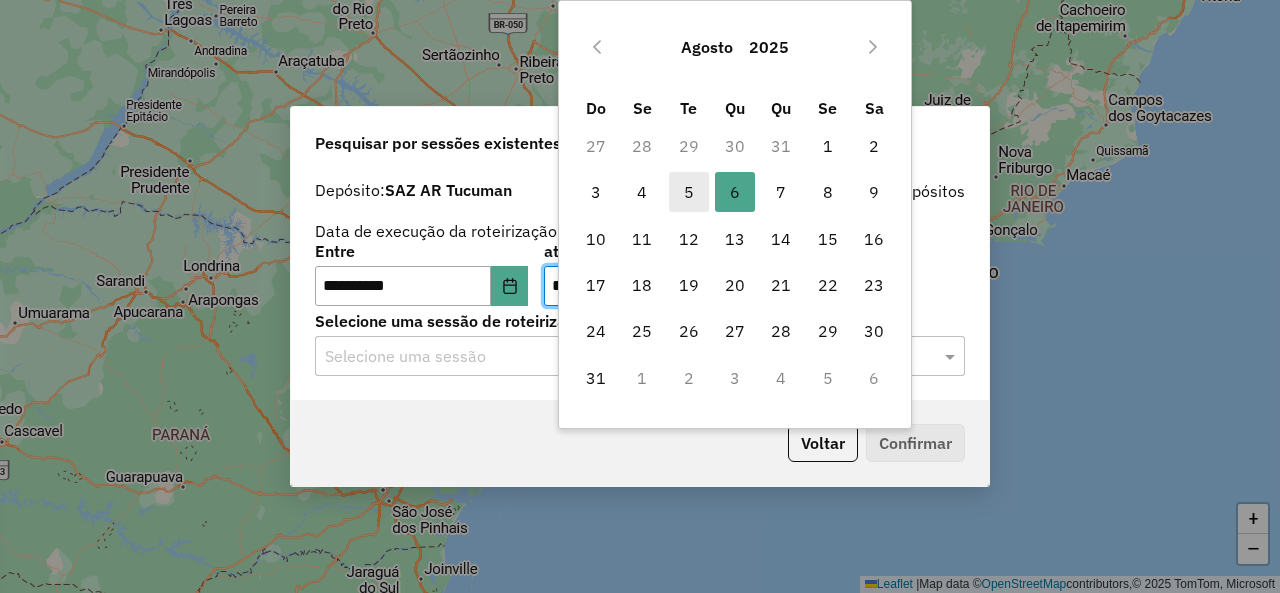click on "5" at bounding box center (689, 192) 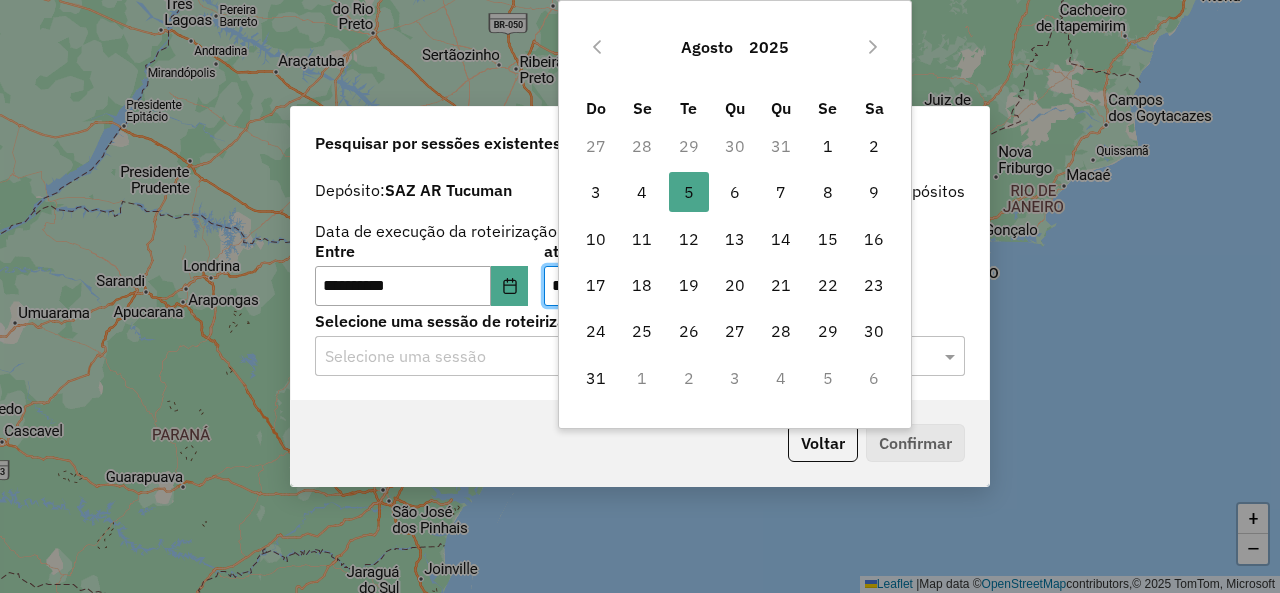 type on "**********" 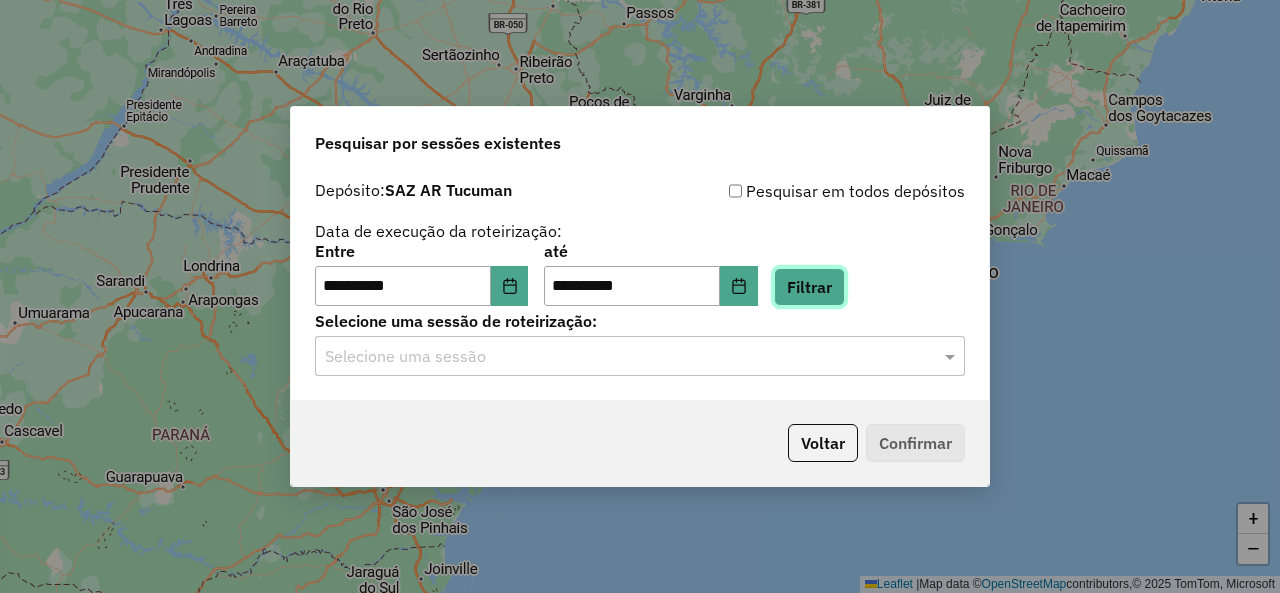 click on "Filtrar" 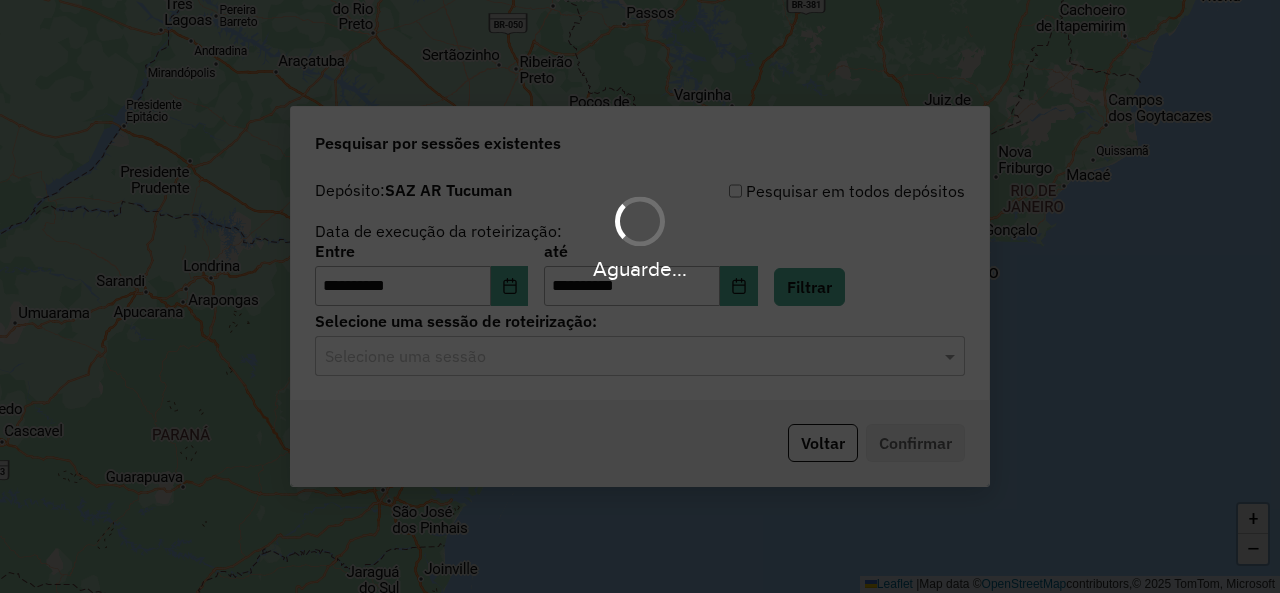 click 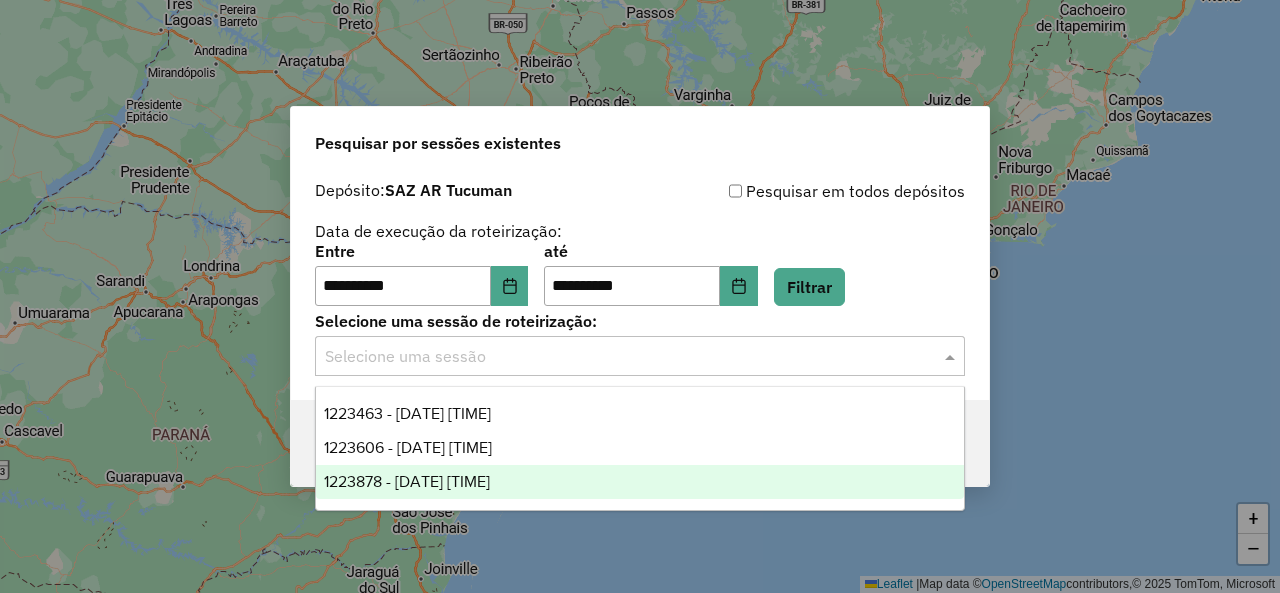 click on "1223878 - 05/08/2025 18:33" at bounding box center [407, 481] 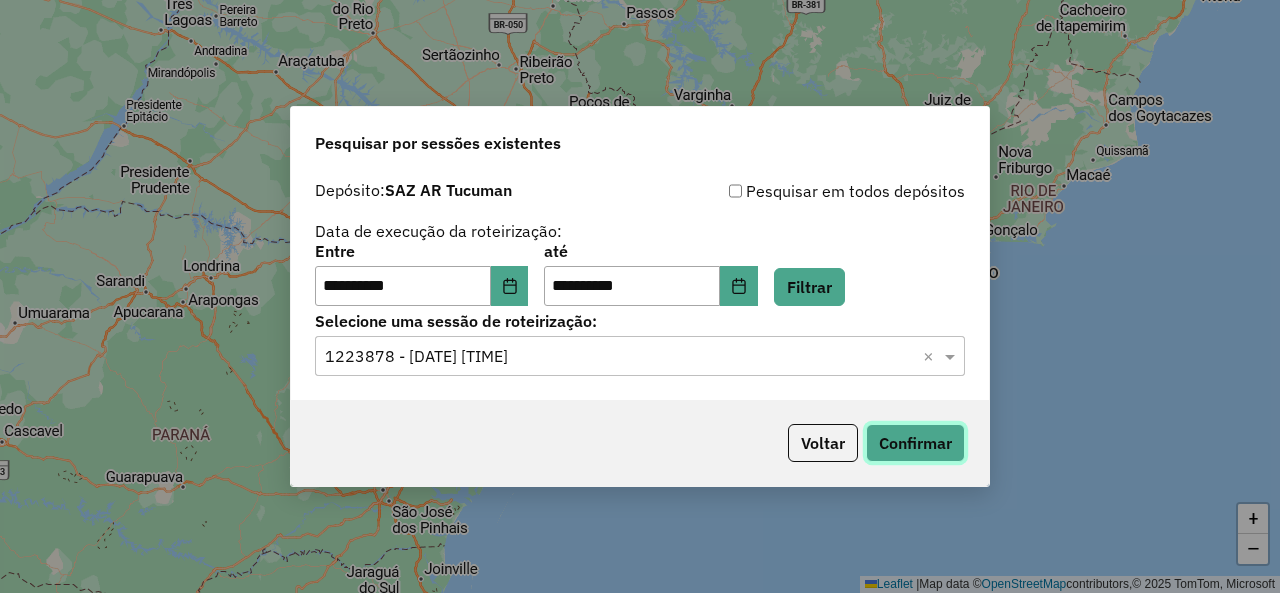 click on "Confirmar" 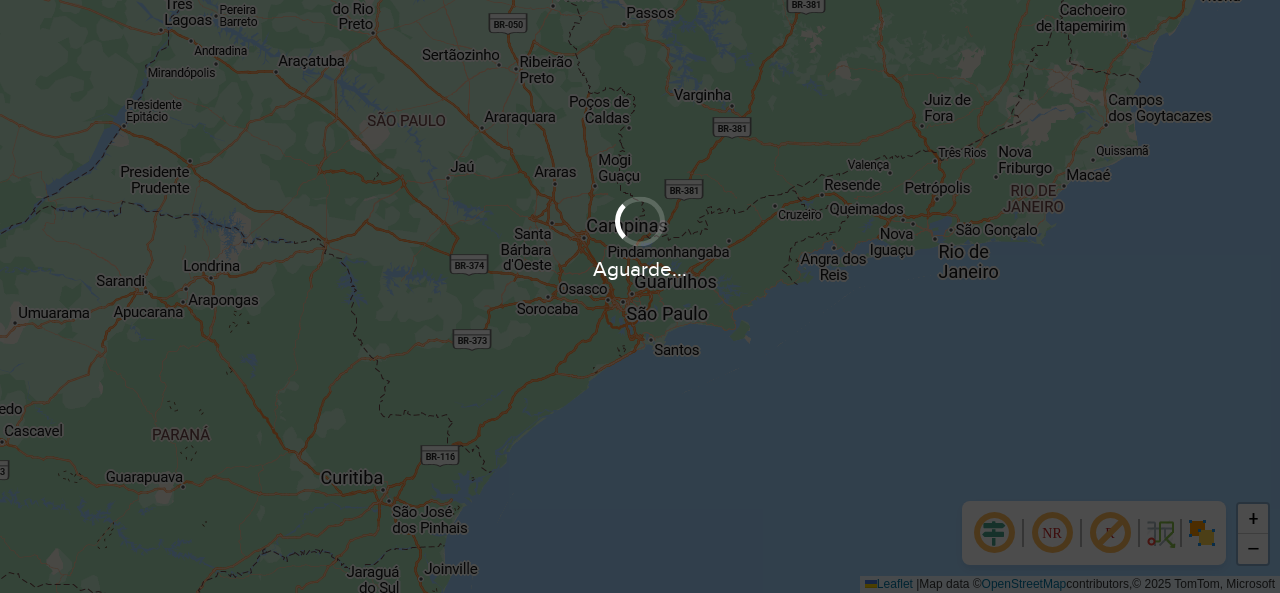 scroll, scrollTop: 0, scrollLeft: 0, axis: both 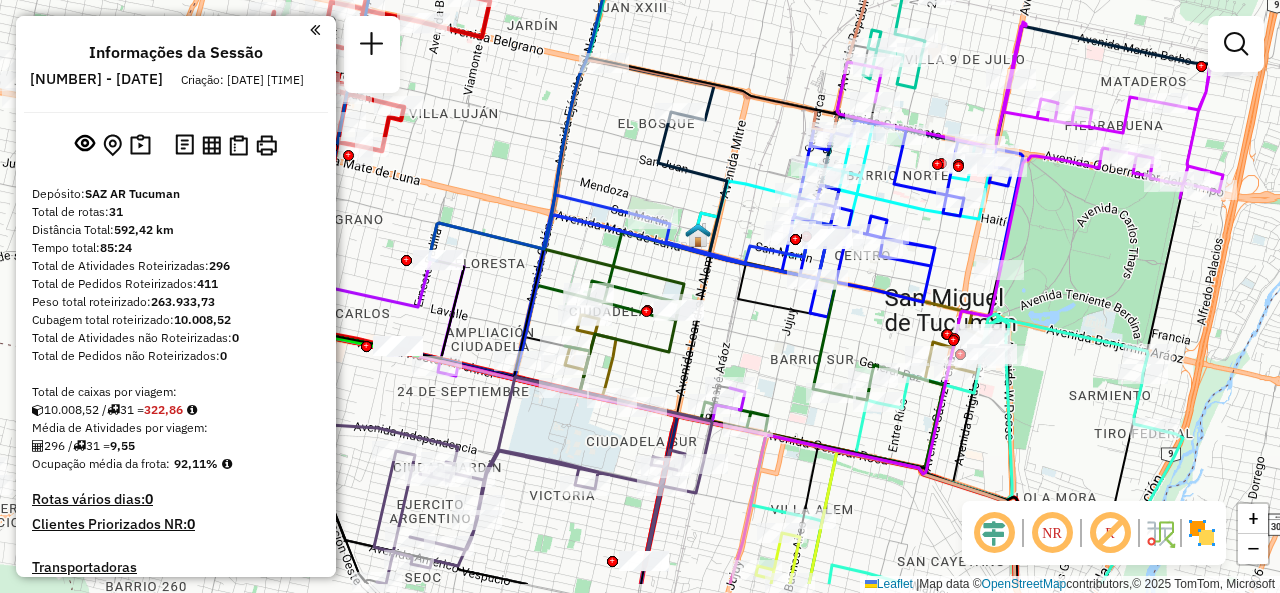 drag, startPoint x: 712, startPoint y: 351, endPoint x: 829, endPoint y: 300, distance: 127.632286 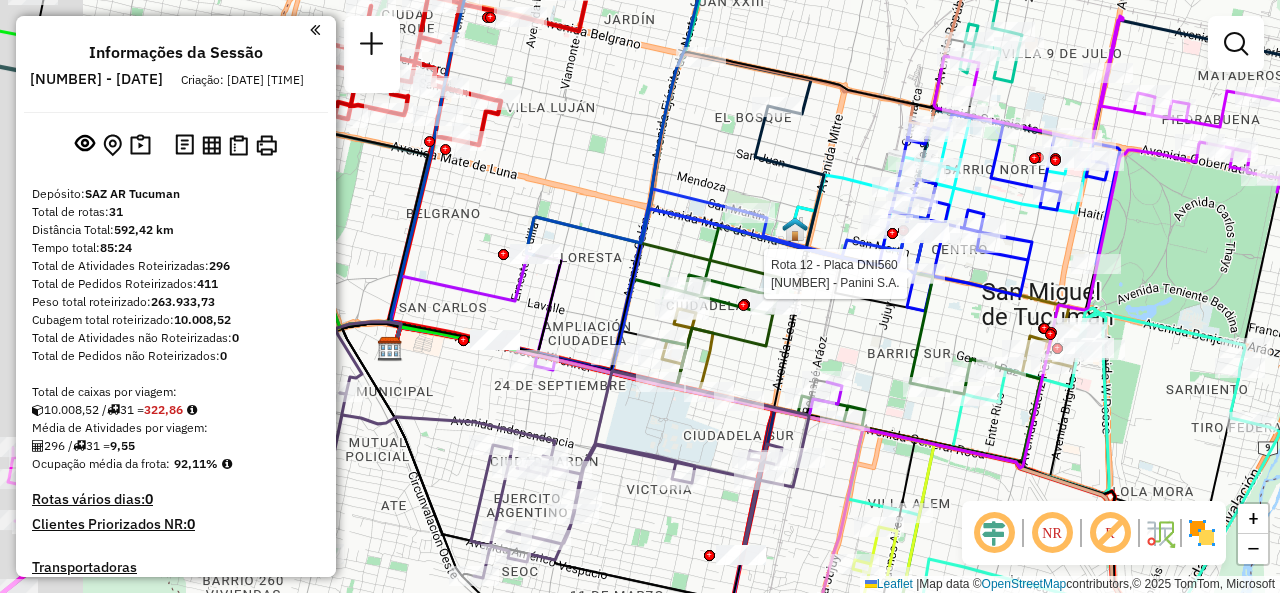 drag, startPoint x: 742, startPoint y: 321, endPoint x: 872, endPoint y: 311, distance: 130.38405 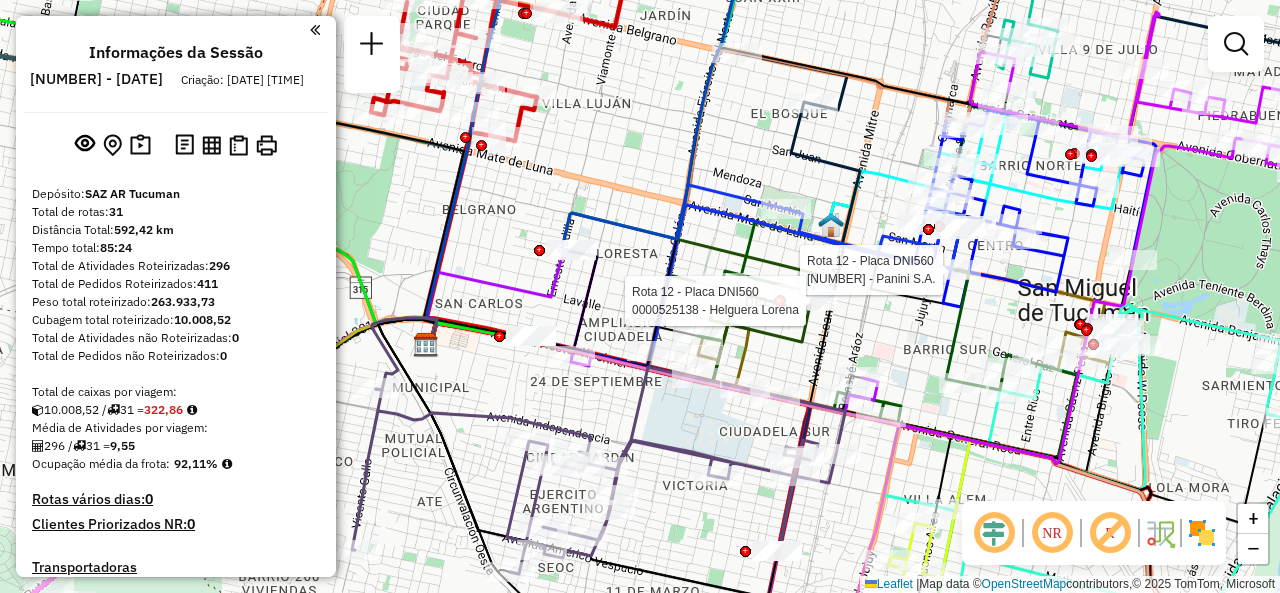 select on "**********" 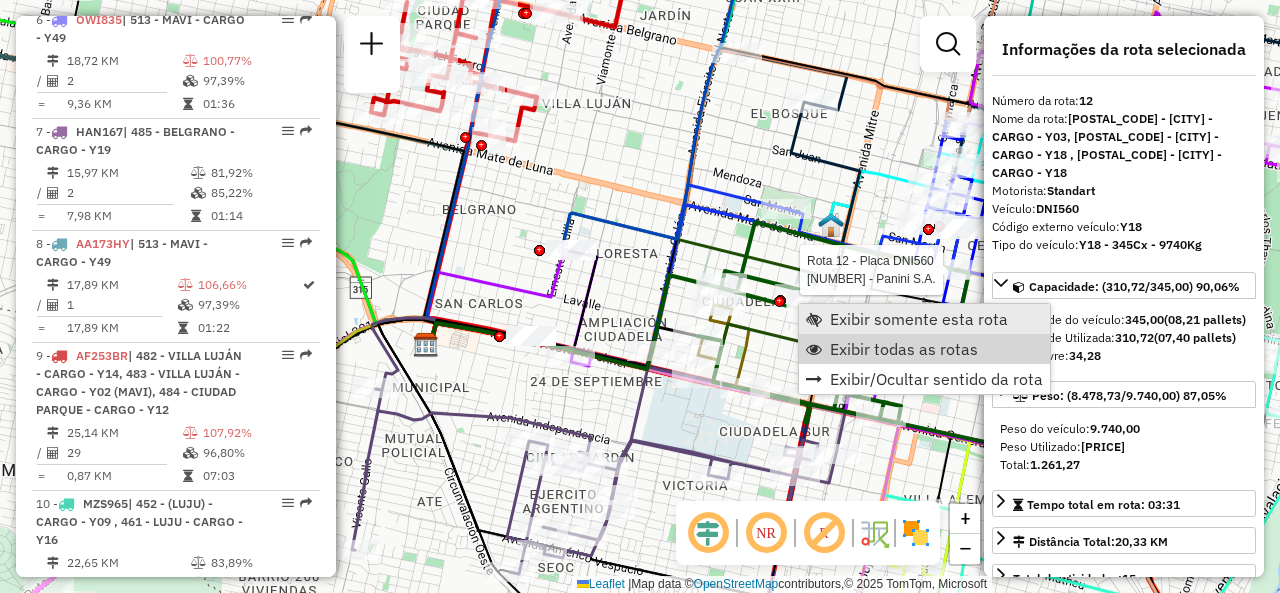 scroll, scrollTop: 2142, scrollLeft: 0, axis: vertical 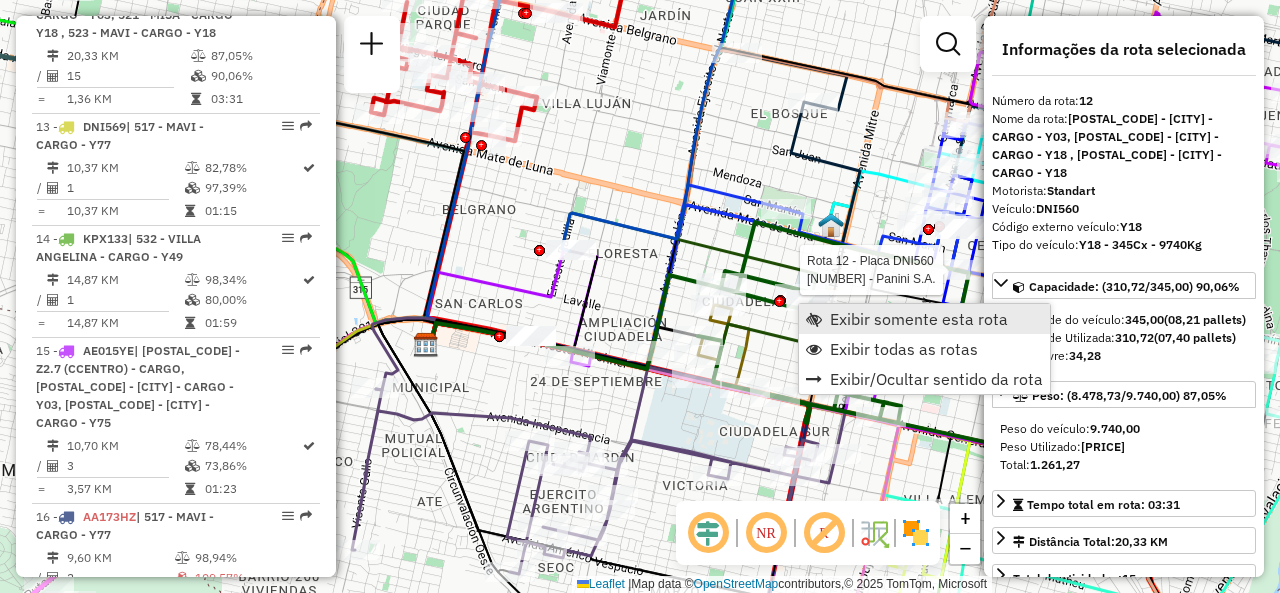 click on "Exibir somente esta rota" at bounding box center (919, 319) 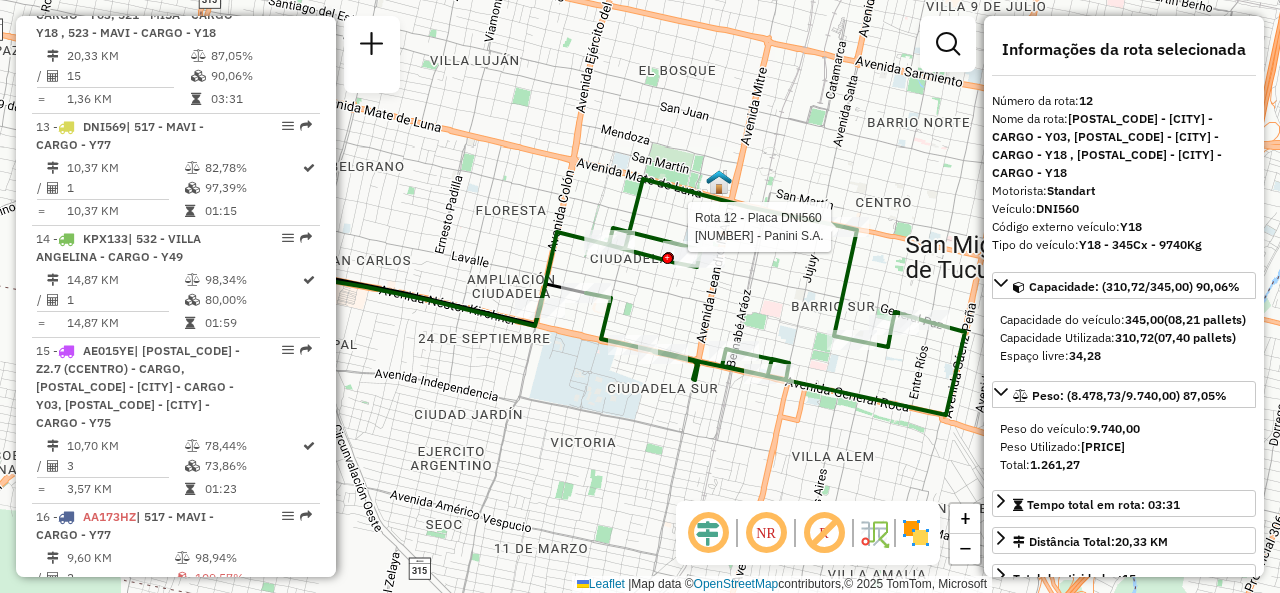 click on "Rota 12 - Placa [PLATE] [NUMBER] - Panini S.A. Janela de atendimento Grade de atendimento Capacidade Transportadoras Veículos Cliente Pedidos Rotas Selecione os dias de semana para filtrar as janelas de atendimento Seg Ter Qua Qui Sex Sáb Dom Informe o período da janela de atendimento: De: Até: Filtrar exatamente a janela do cliente Considerar janela de atendimento padrão Selecione os dias de semana para filtrar as grades de atendimento Seg Ter Qua Qui Sex Sáb Dom Considerar clientes sem dia de atendimento cadastrado Clientes fora do dia de atendimento selecionado Filtrar as atividades entre os valores definidos abaixo: Peso mínimo: Peso máximo: Cubagem mínima: Cubagem máxima: De: Até: Filtrar as atividades entre o tempo de atendimento definido abaixo: De: Até: Considerar capacidade total dos clientes não roteirizados Transportadora: Selecione um ou mais itens Tipo de veículo: Selecione um ou mais itens Veículo: Selecione um ou mais itens De:" 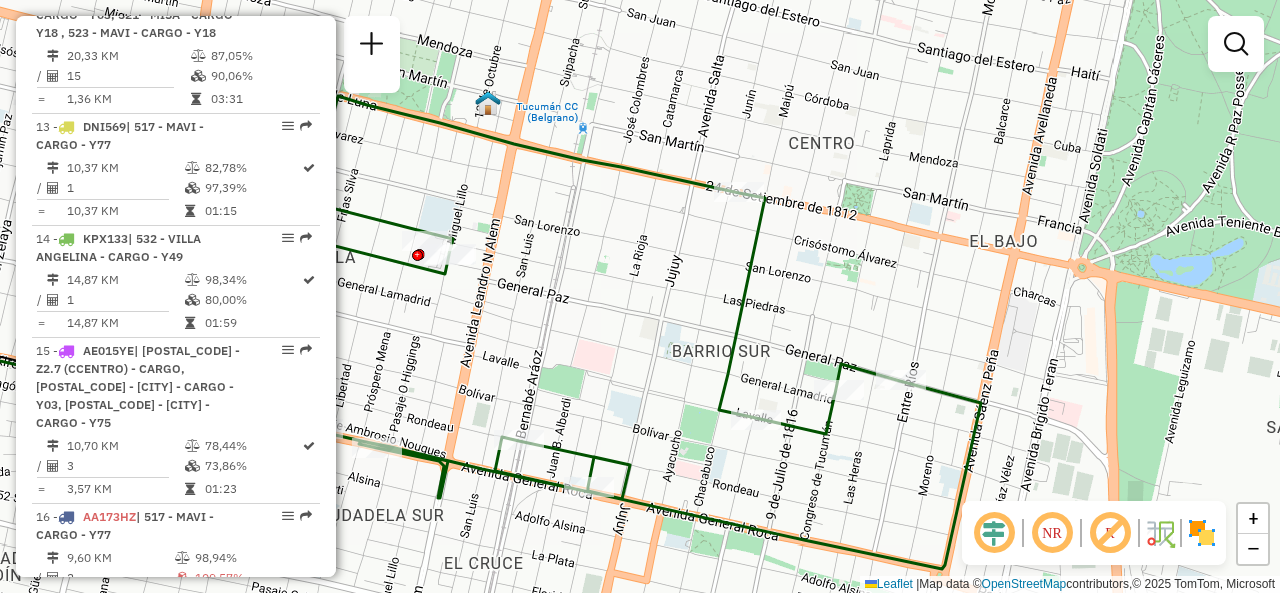 drag, startPoint x: 672, startPoint y: 368, endPoint x: 592, endPoint y: 318, distance: 94.33981 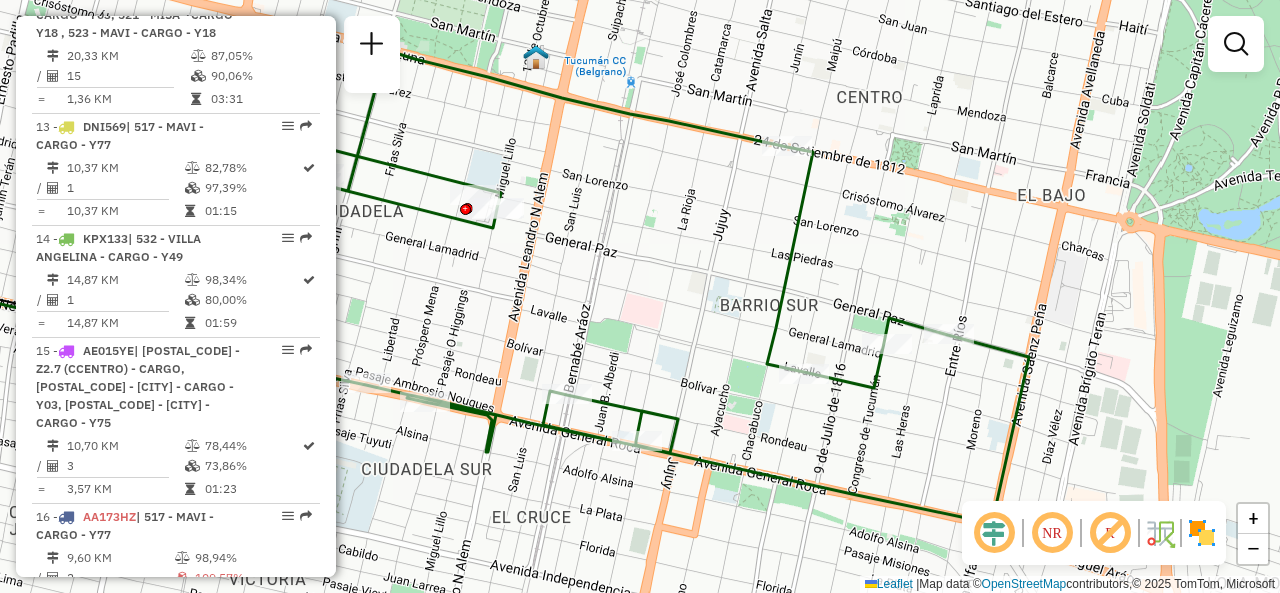drag, startPoint x: 654, startPoint y: 359, endPoint x: 704, endPoint y: 315, distance: 66.6033 